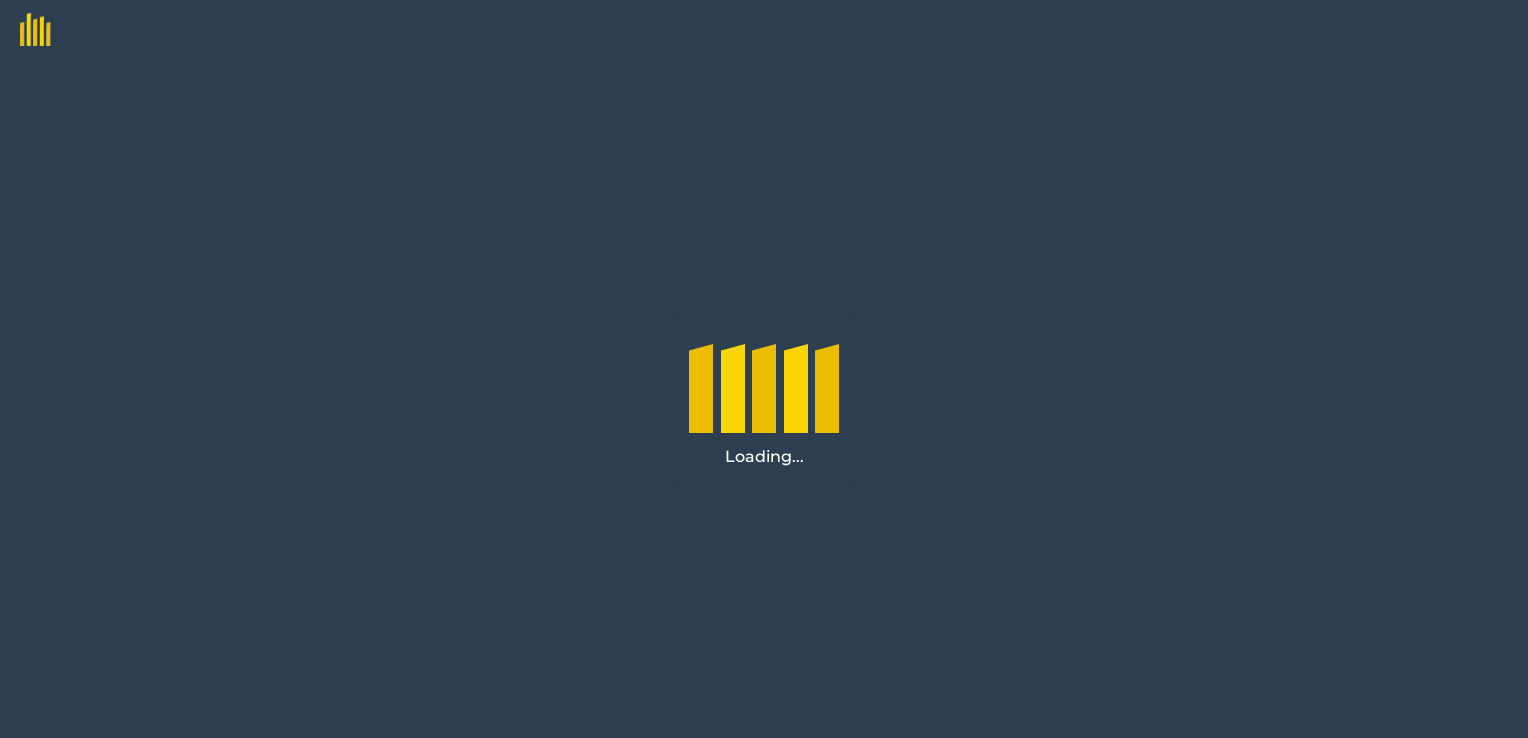 scroll, scrollTop: 0, scrollLeft: 0, axis: both 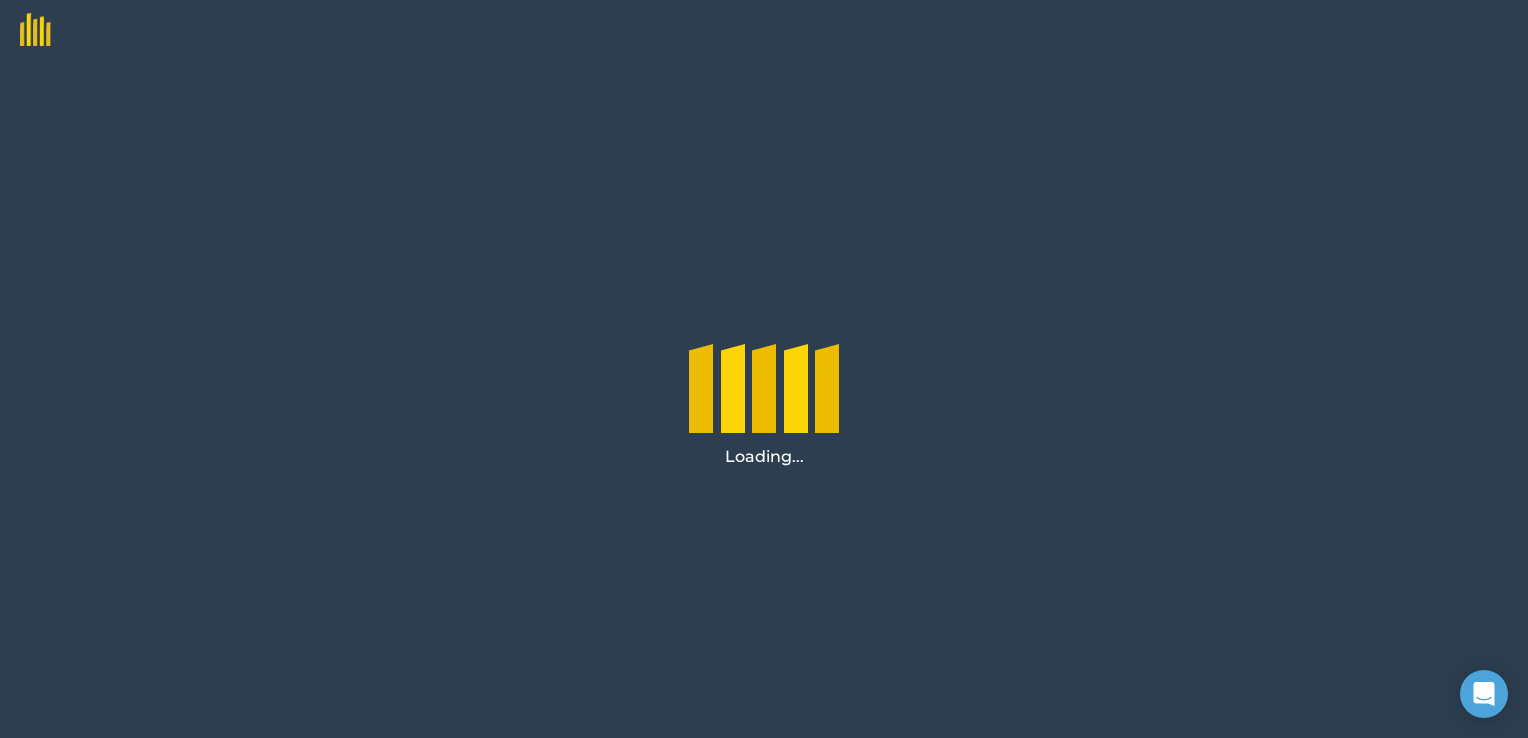 drag, startPoint x: 1040, startPoint y: 529, endPoint x: 1075, endPoint y: 478, distance: 61.854668 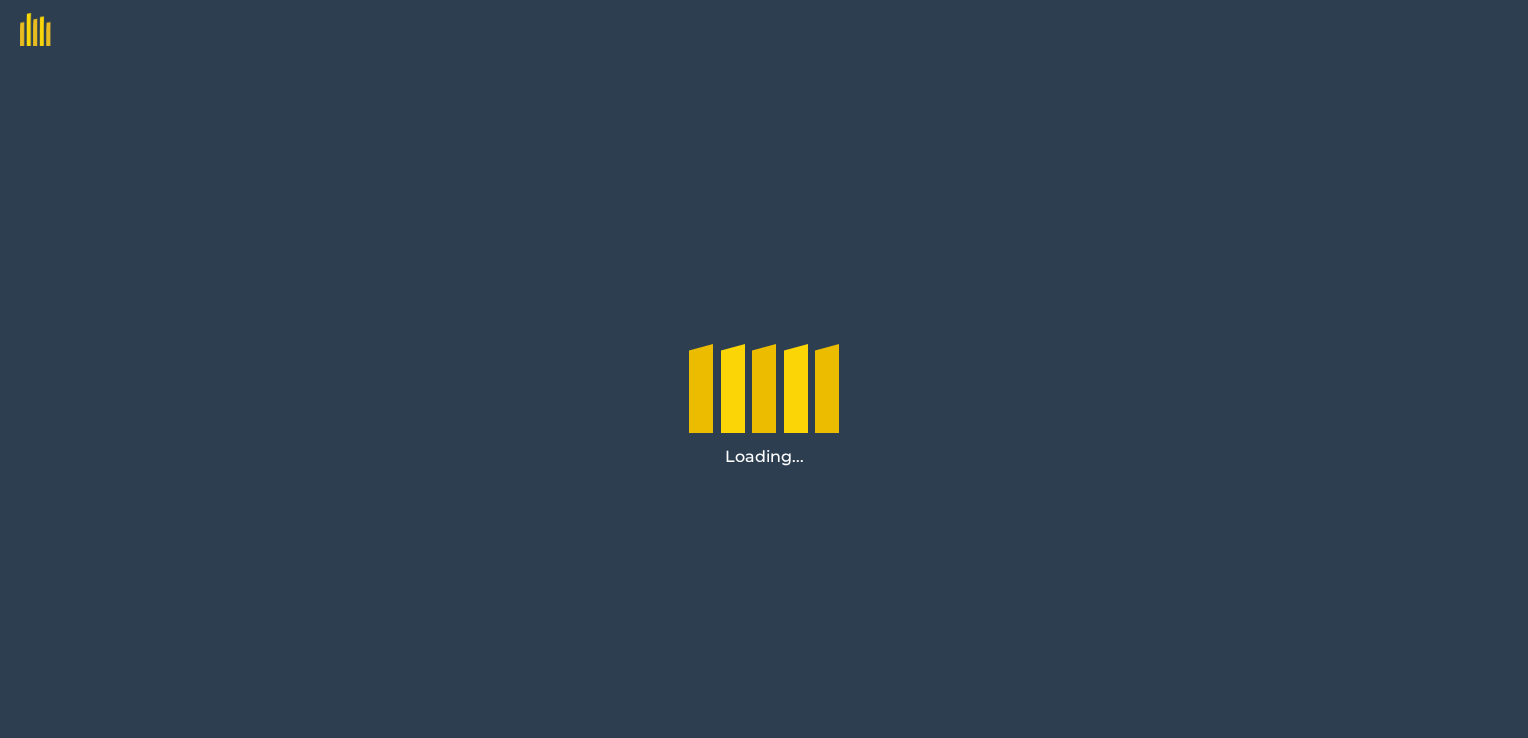 scroll, scrollTop: 0, scrollLeft: 0, axis: both 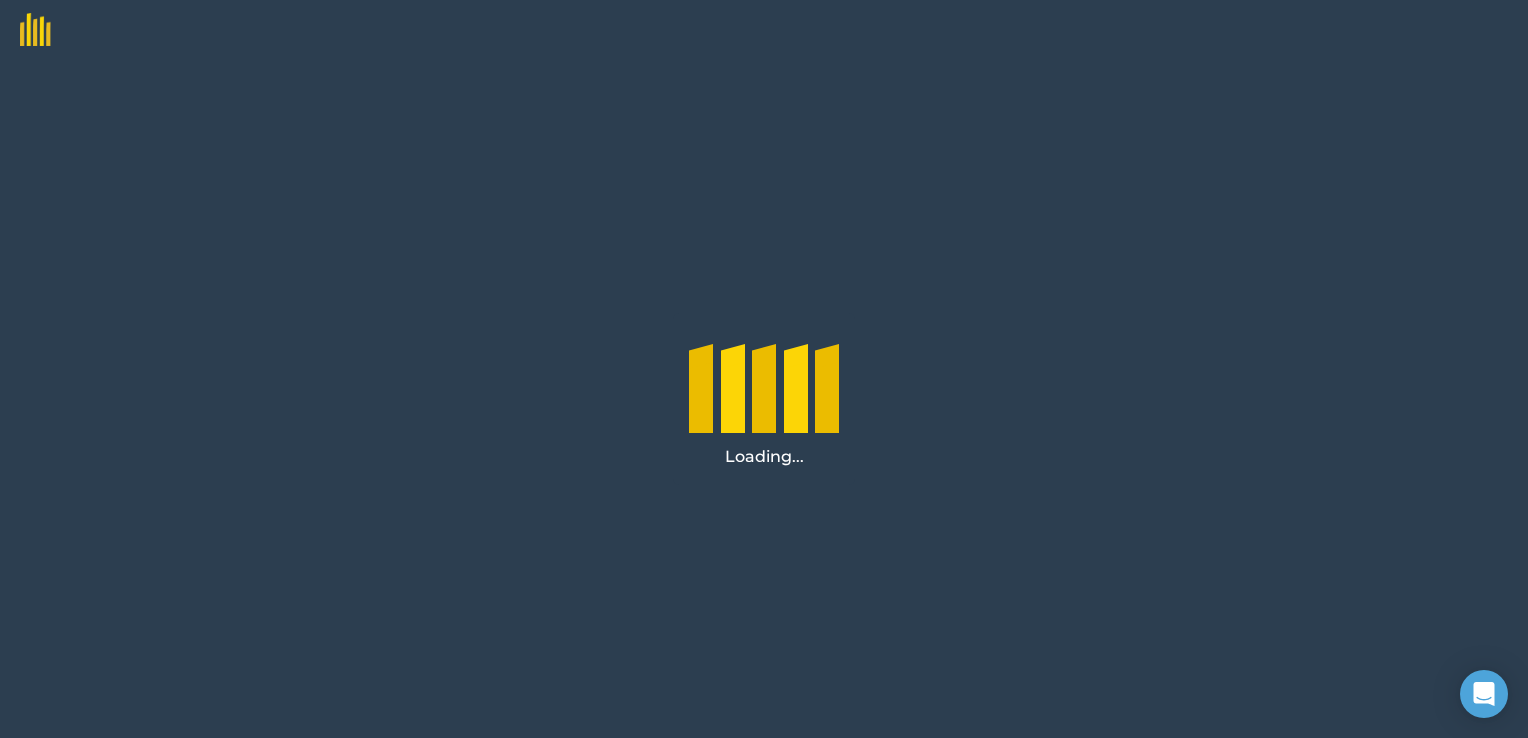 drag, startPoint x: 1037, startPoint y: 439, endPoint x: 863, endPoint y: 789, distance: 390.8657 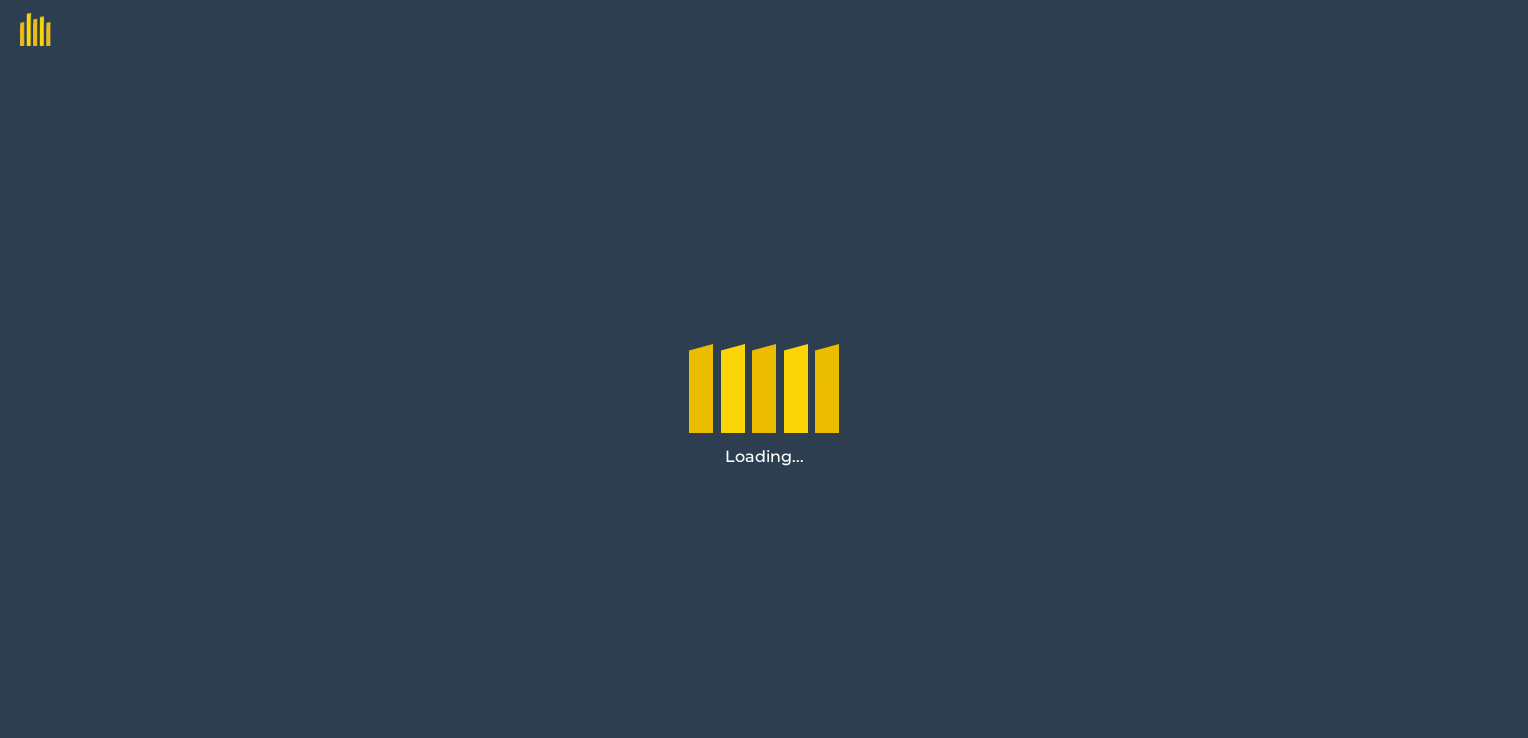 scroll, scrollTop: 0, scrollLeft: 0, axis: both 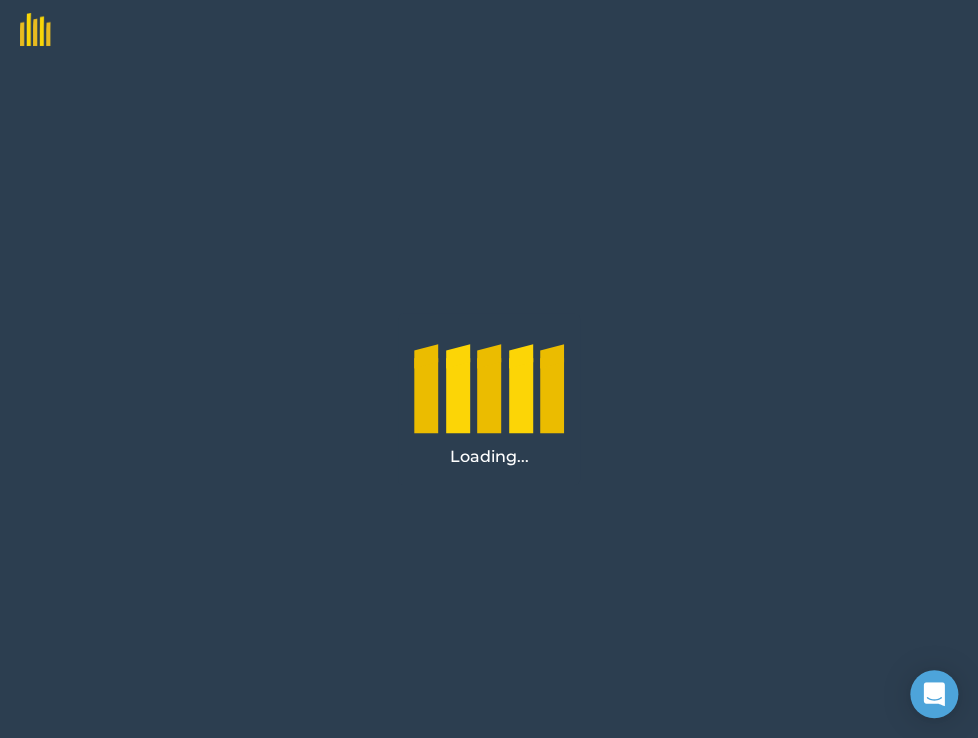 click at bounding box center (489, 30) 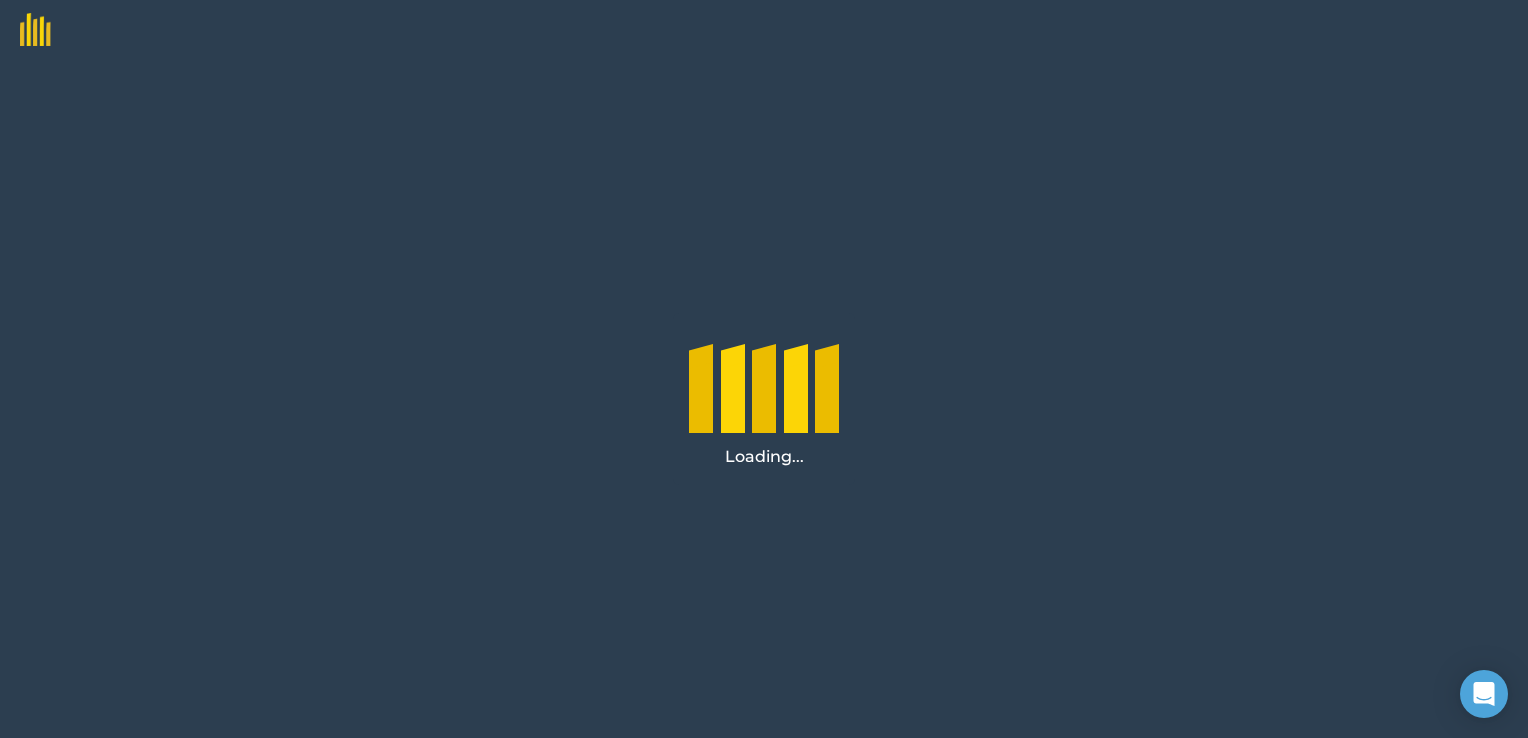 scroll, scrollTop: 0, scrollLeft: 0, axis: both 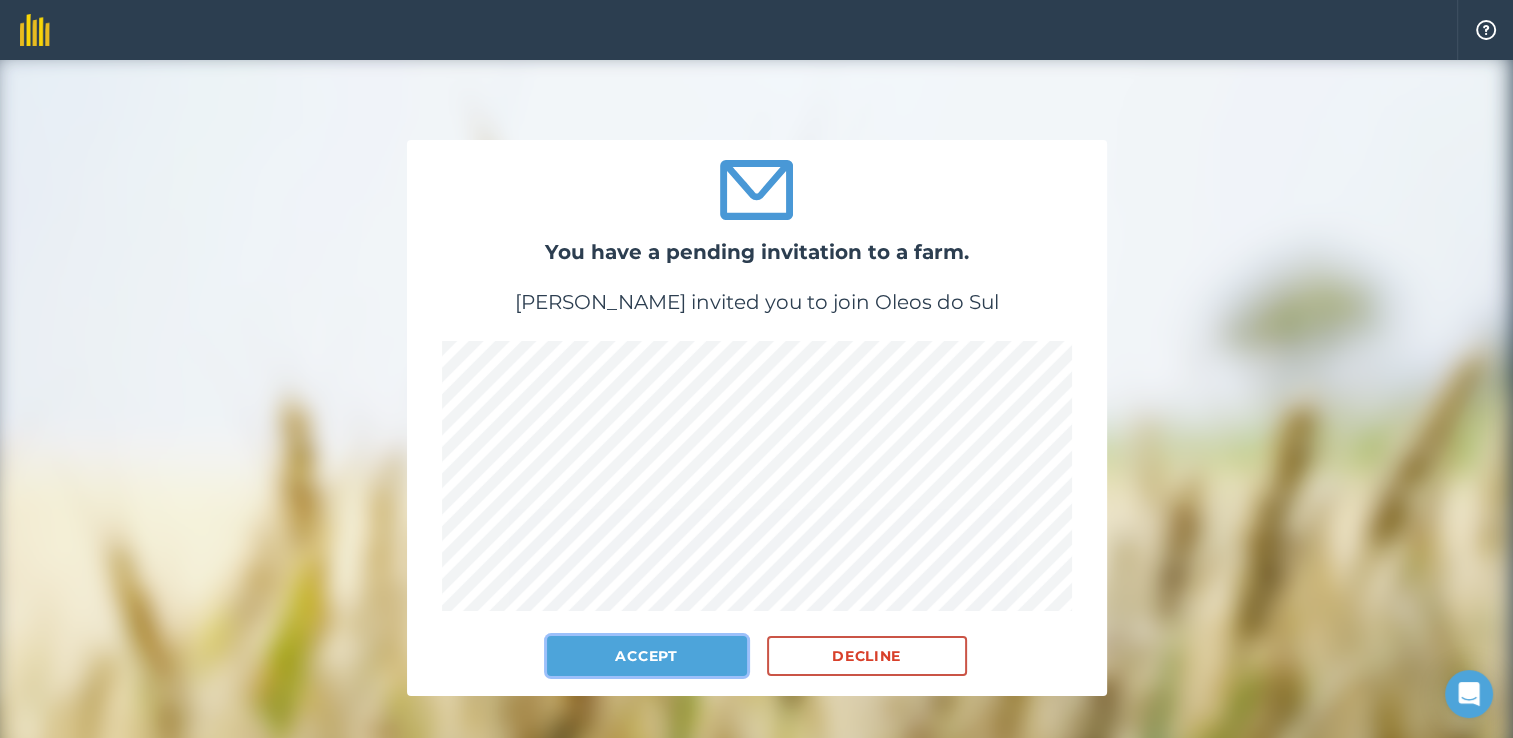 click on "Accept" at bounding box center [647, 656] 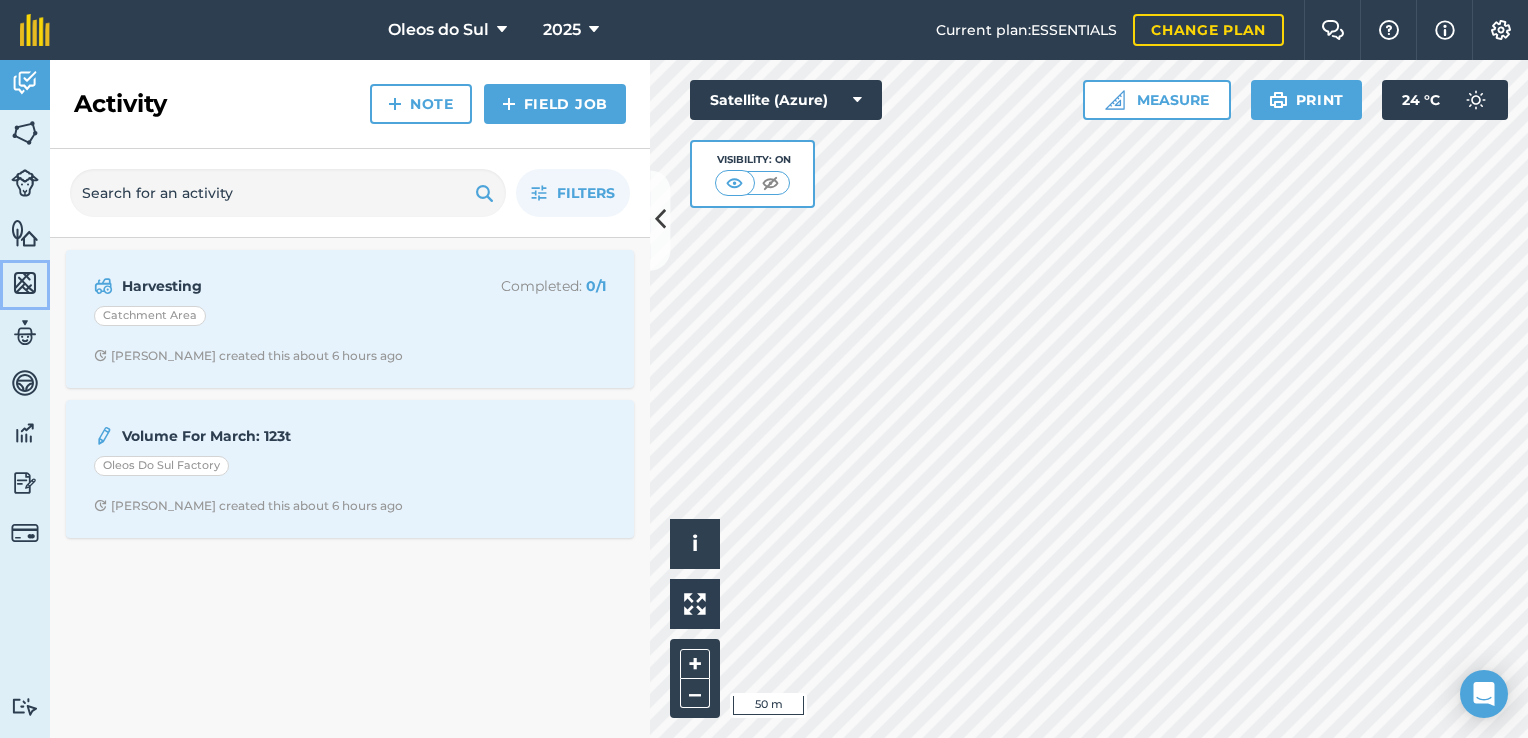 click at bounding box center [25, 283] 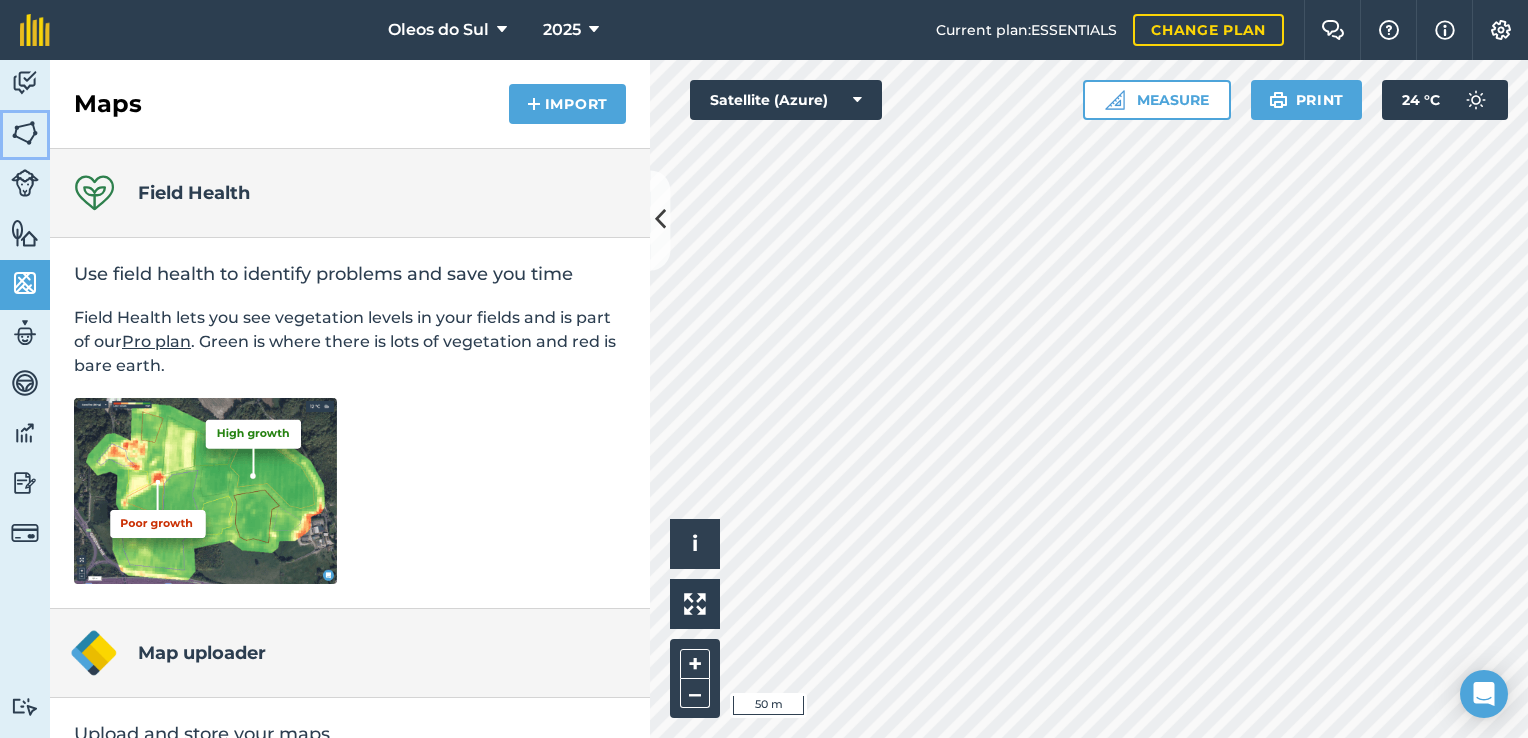 click at bounding box center [25, 133] 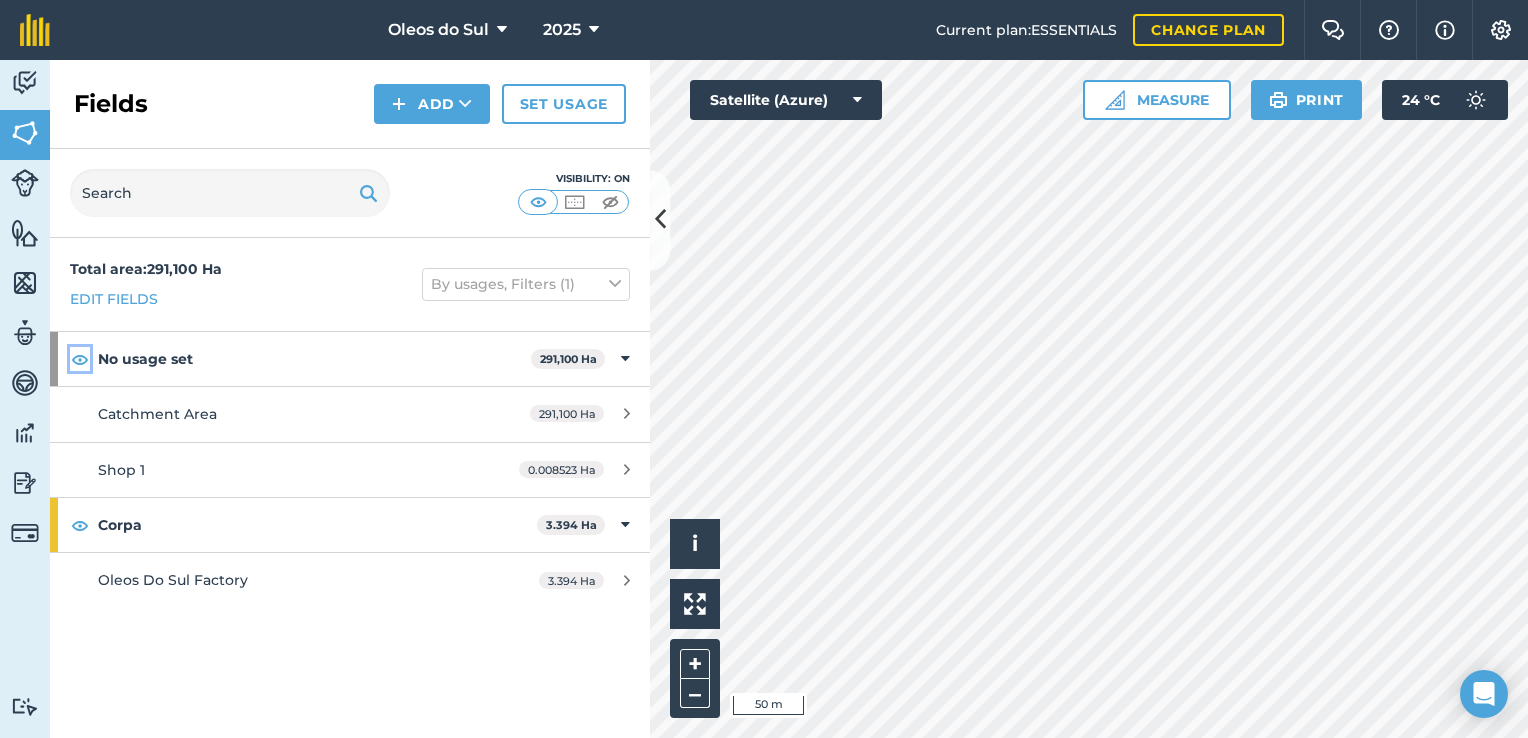 click at bounding box center (80, 359) 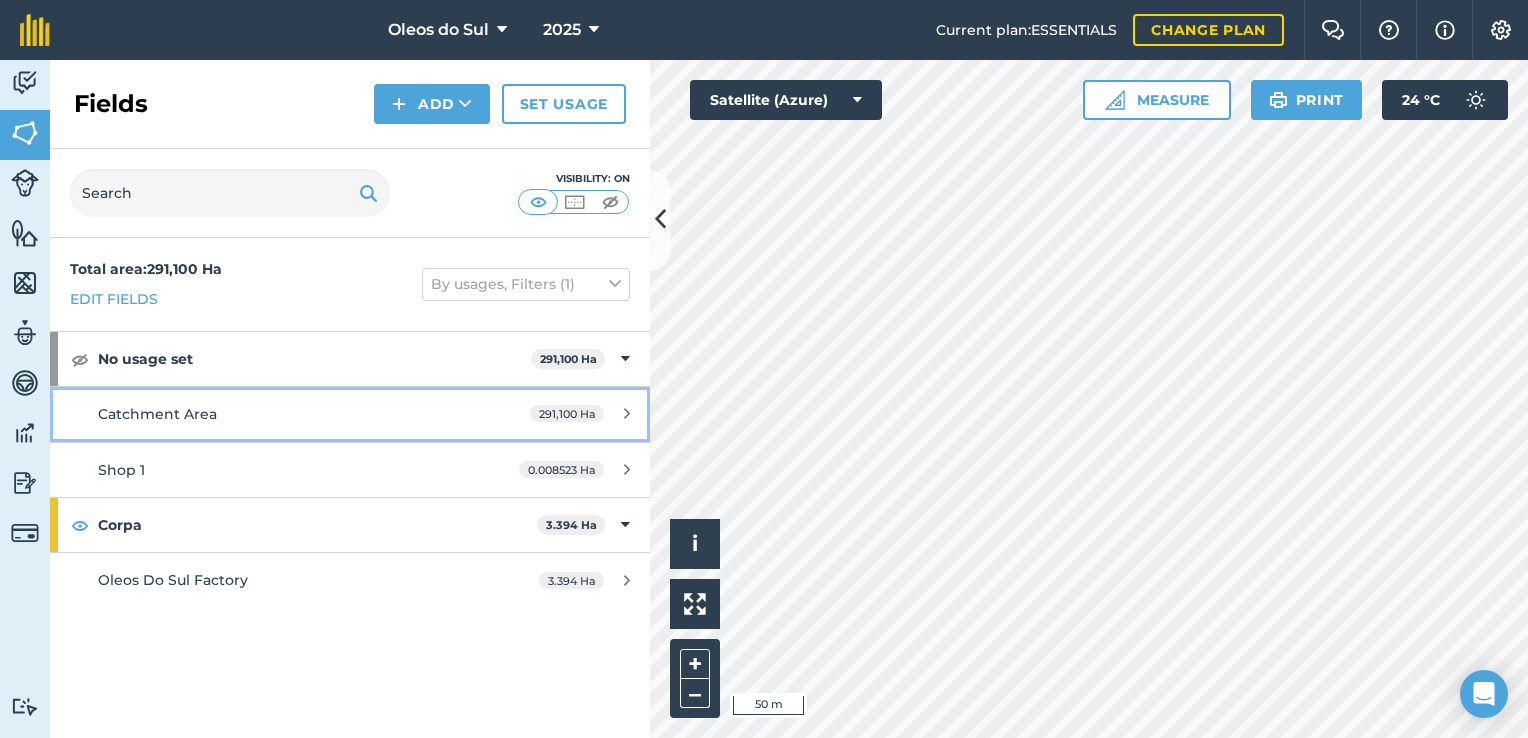 click on "Catchment Area 291,100   Ha" at bounding box center (350, 414) 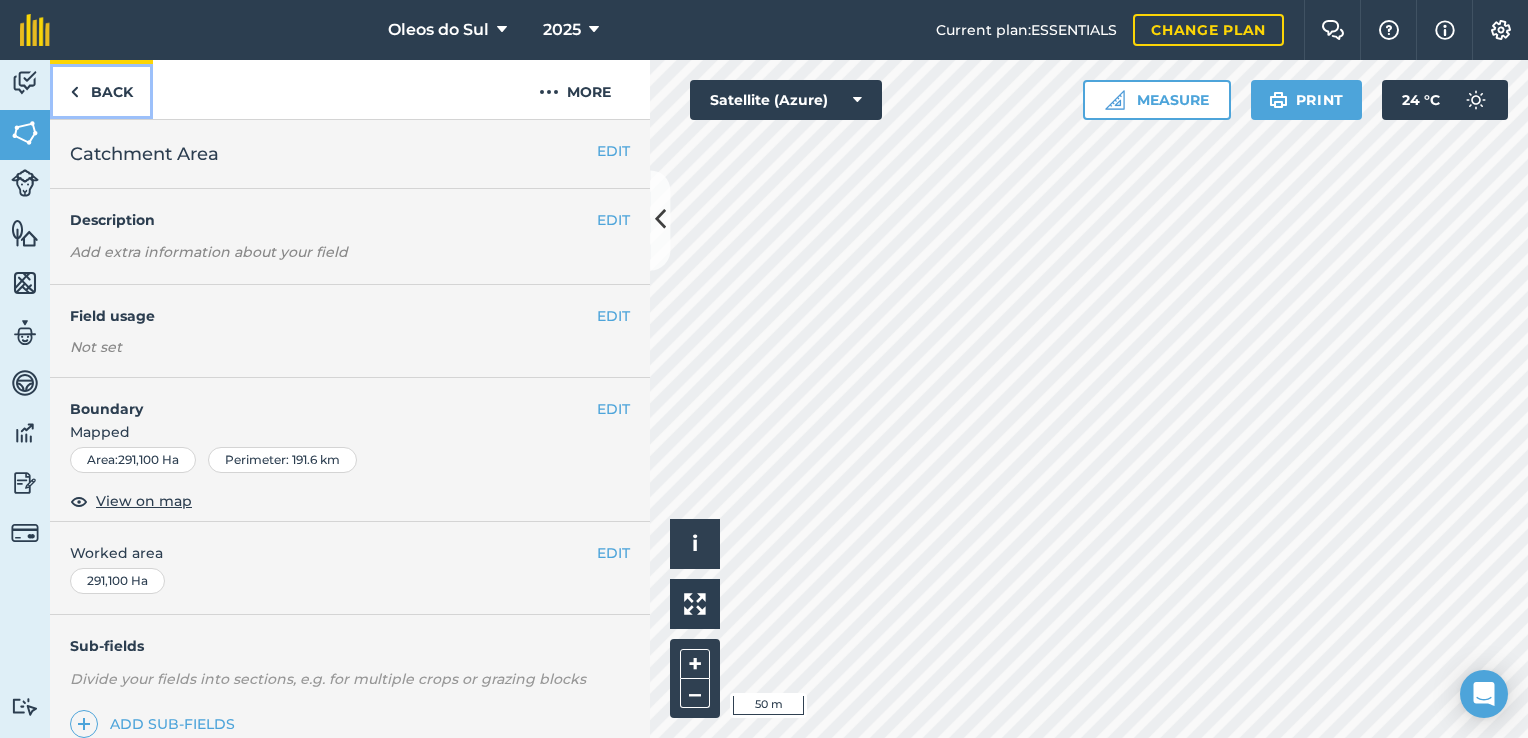 click on "Back" at bounding box center [101, 89] 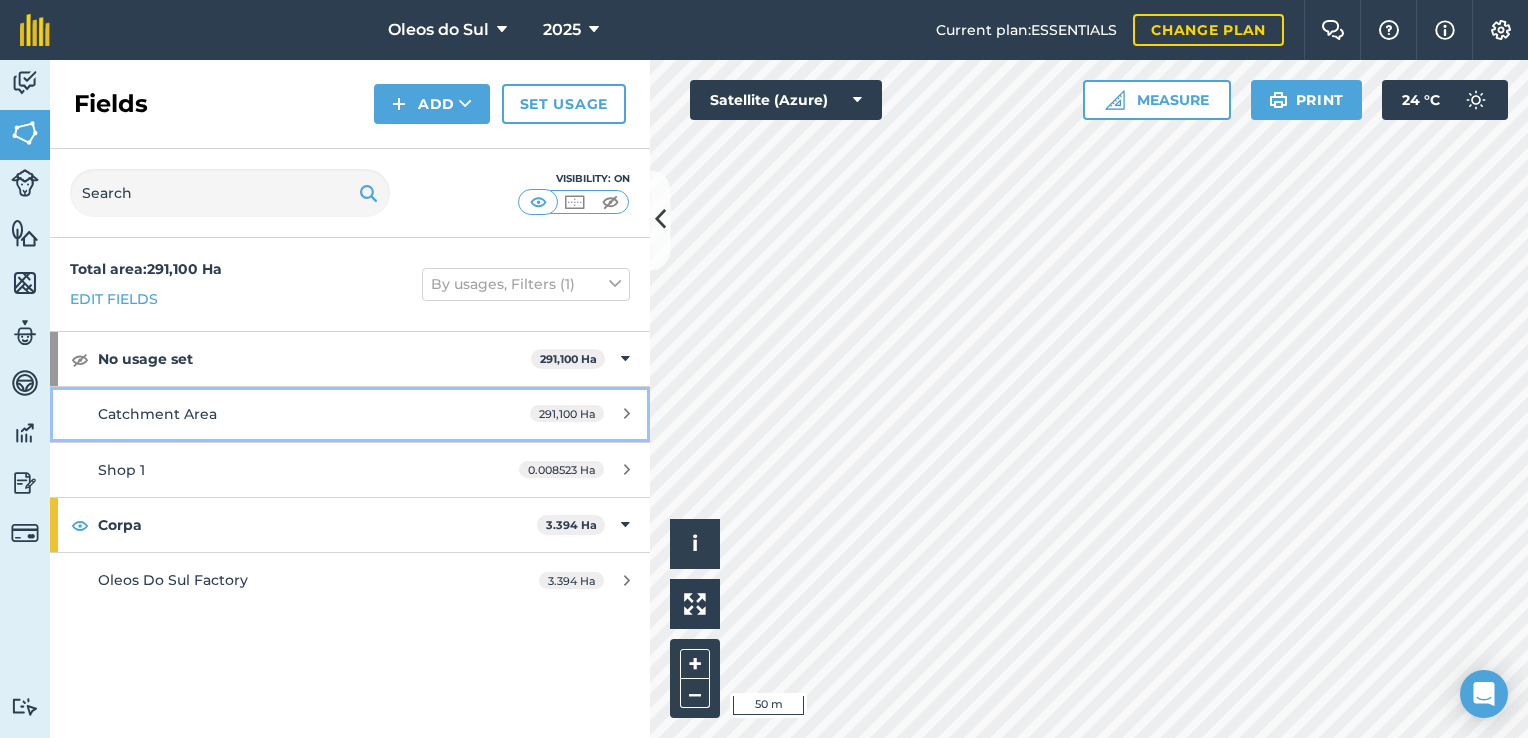 click on "Catchment Area 291,100   Ha" at bounding box center (350, 414) 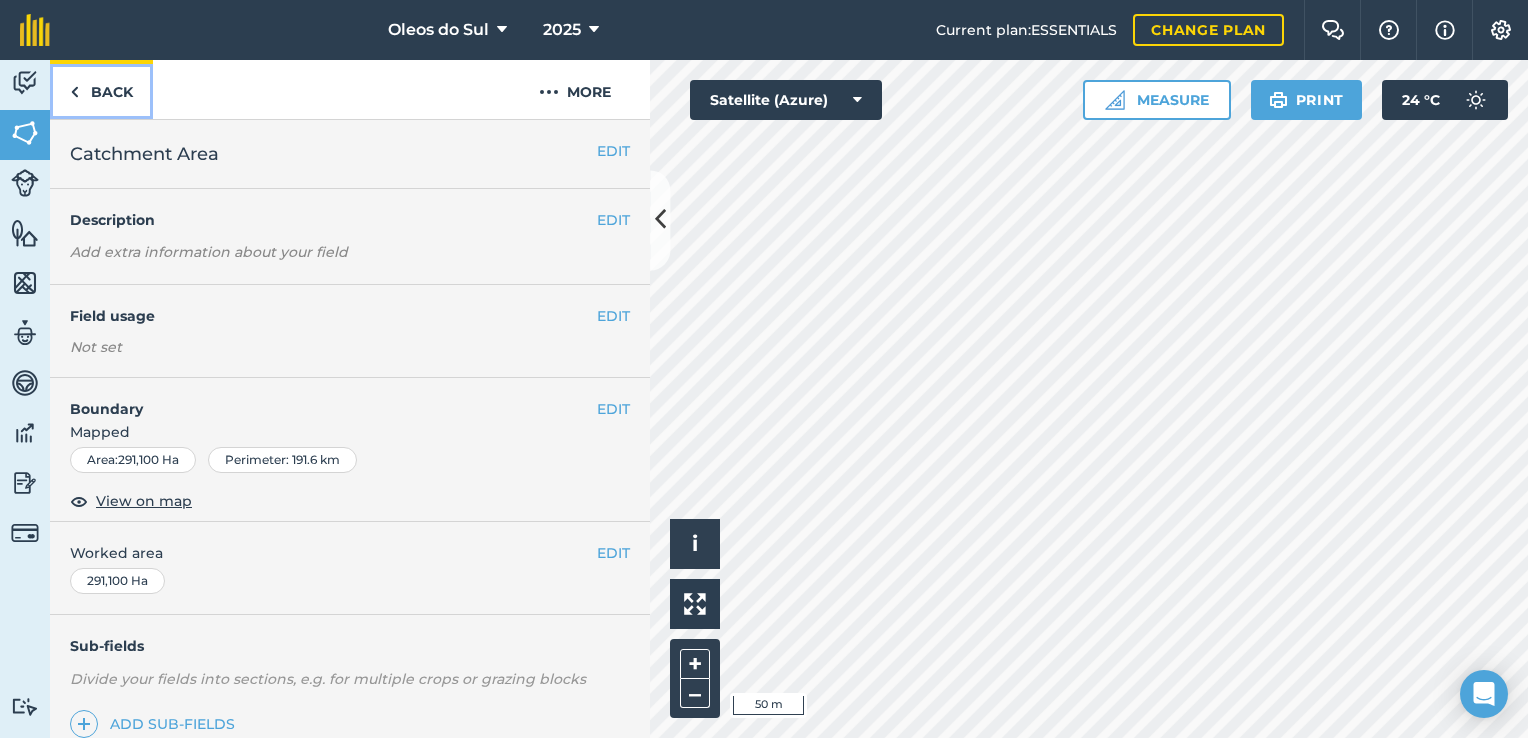click at bounding box center [74, 92] 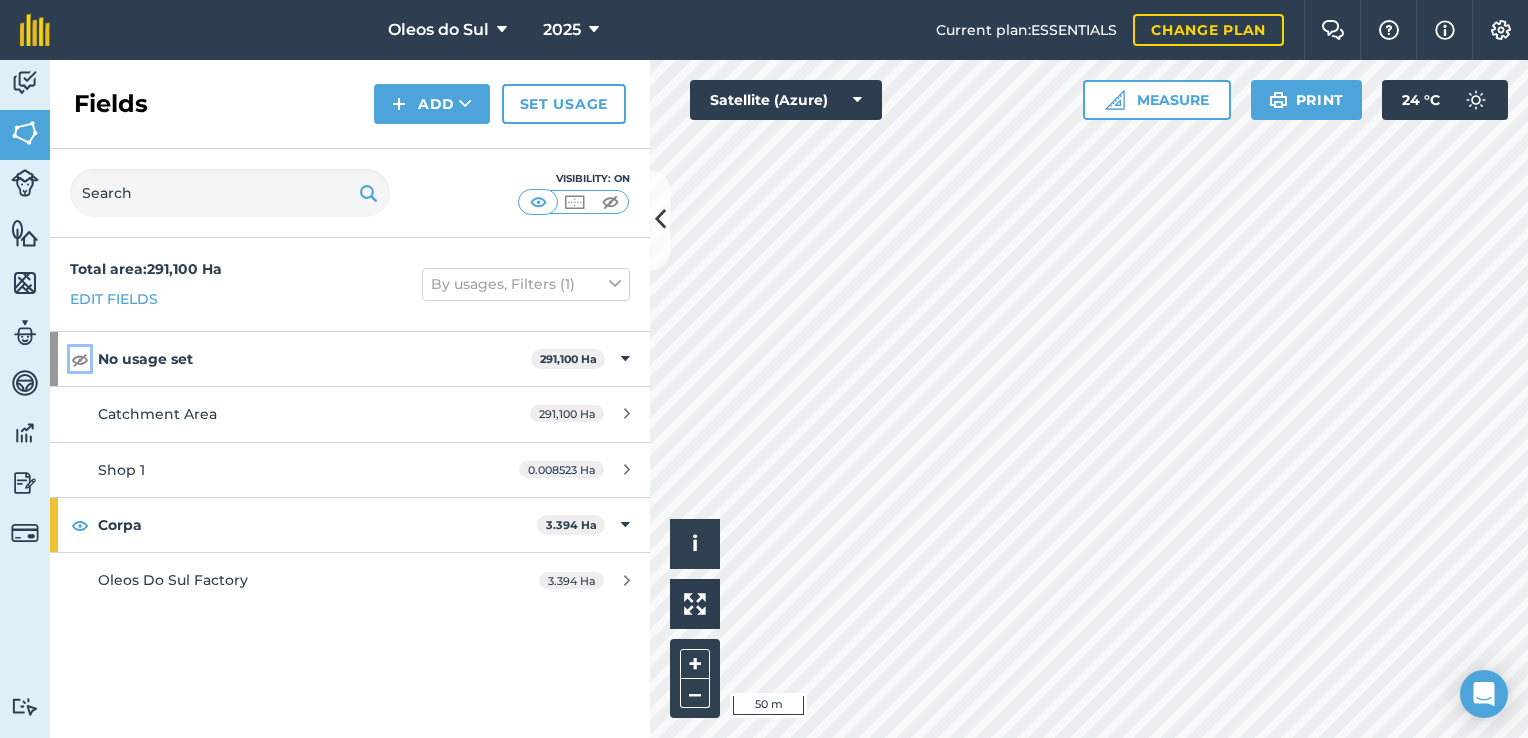 click at bounding box center [80, 359] 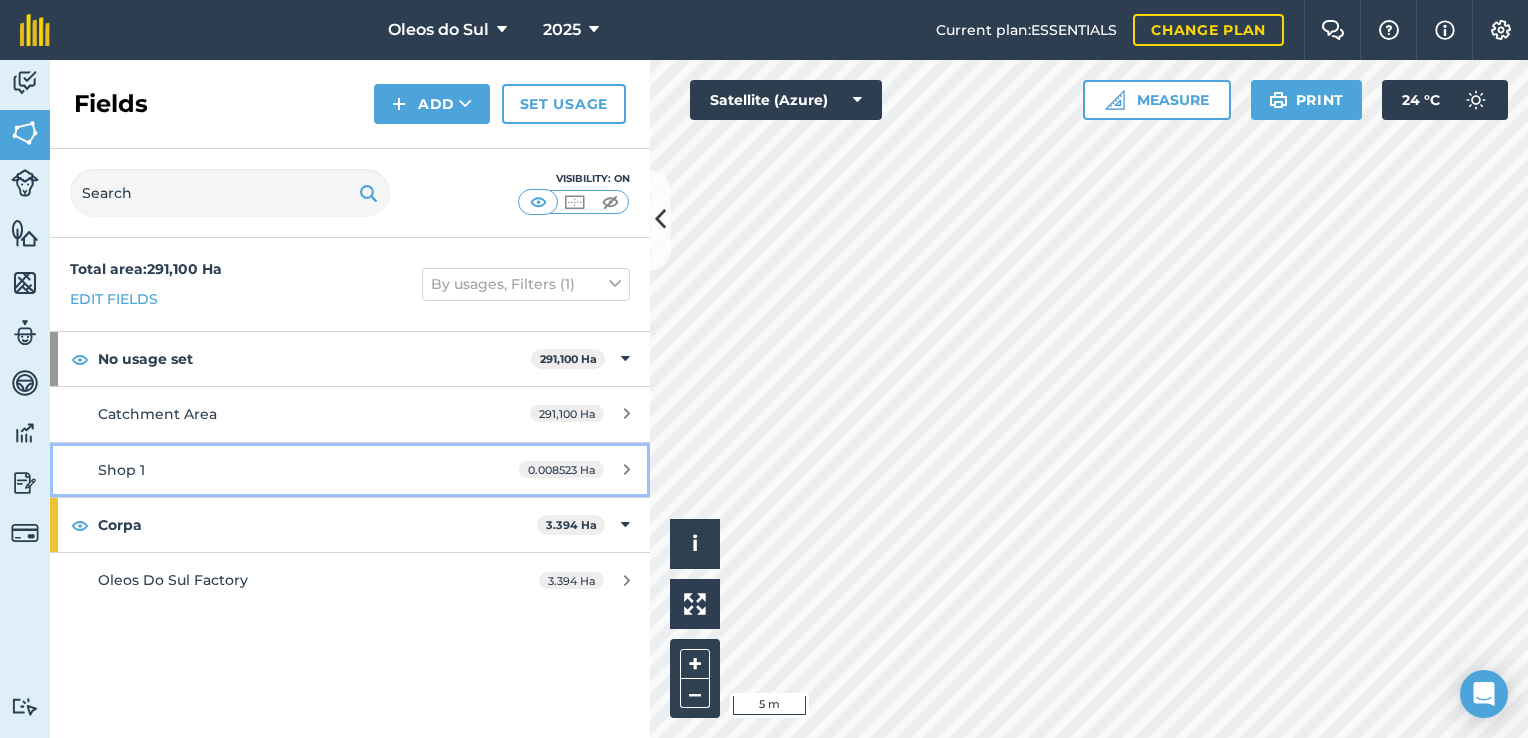 click on "0.008523   Ha" at bounding box center [574, 470] 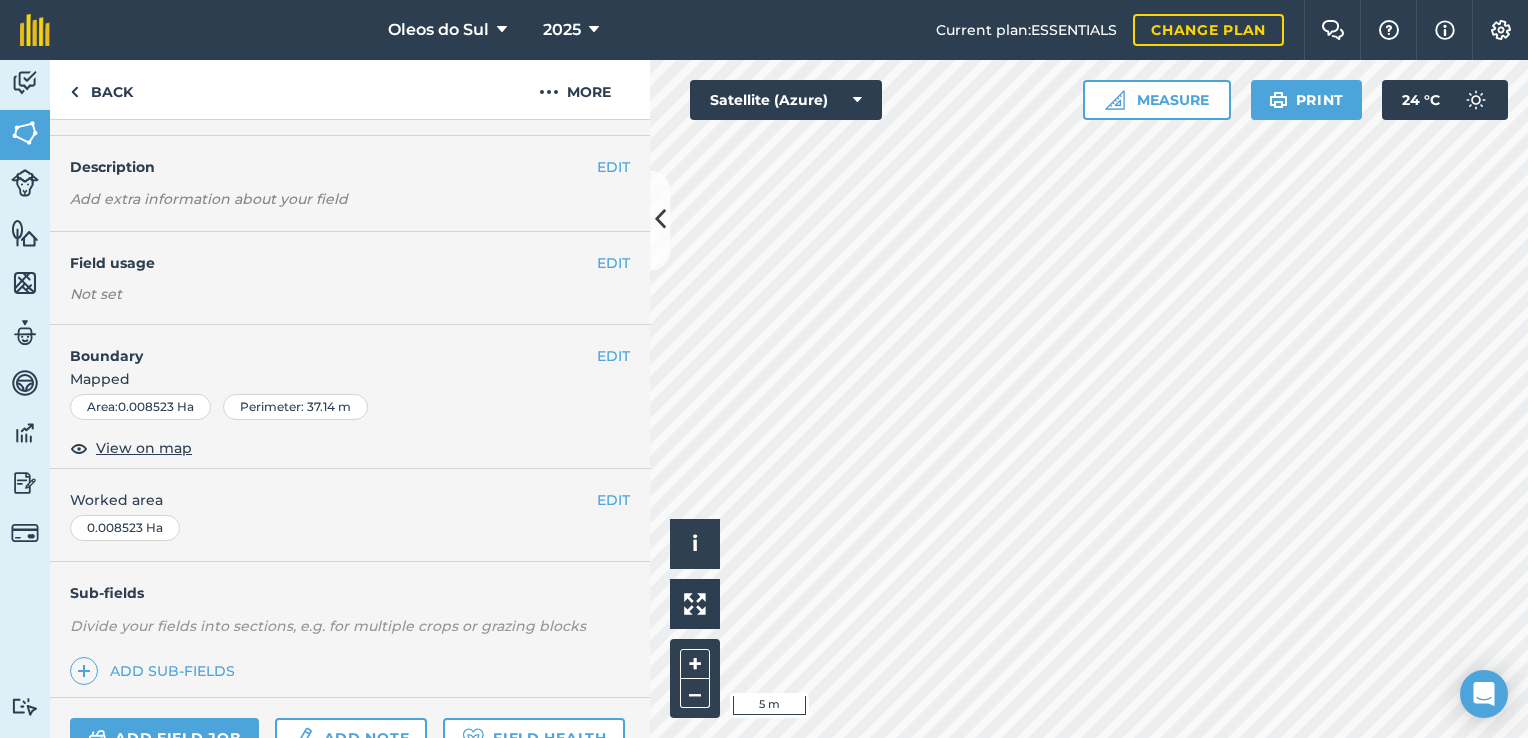 scroll, scrollTop: 0, scrollLeft: 0, axis: both 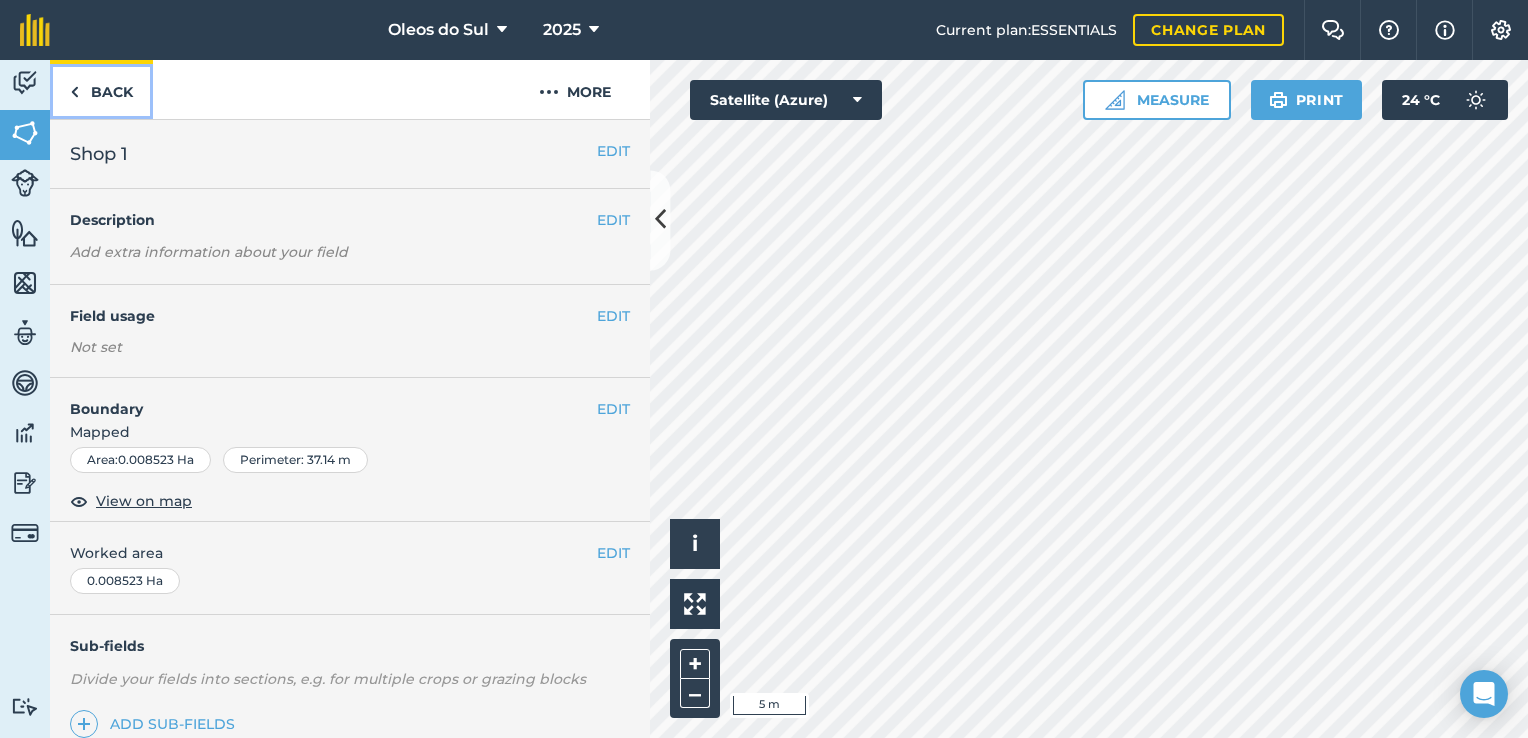 click on "Back" at bounding box center (101, 89) 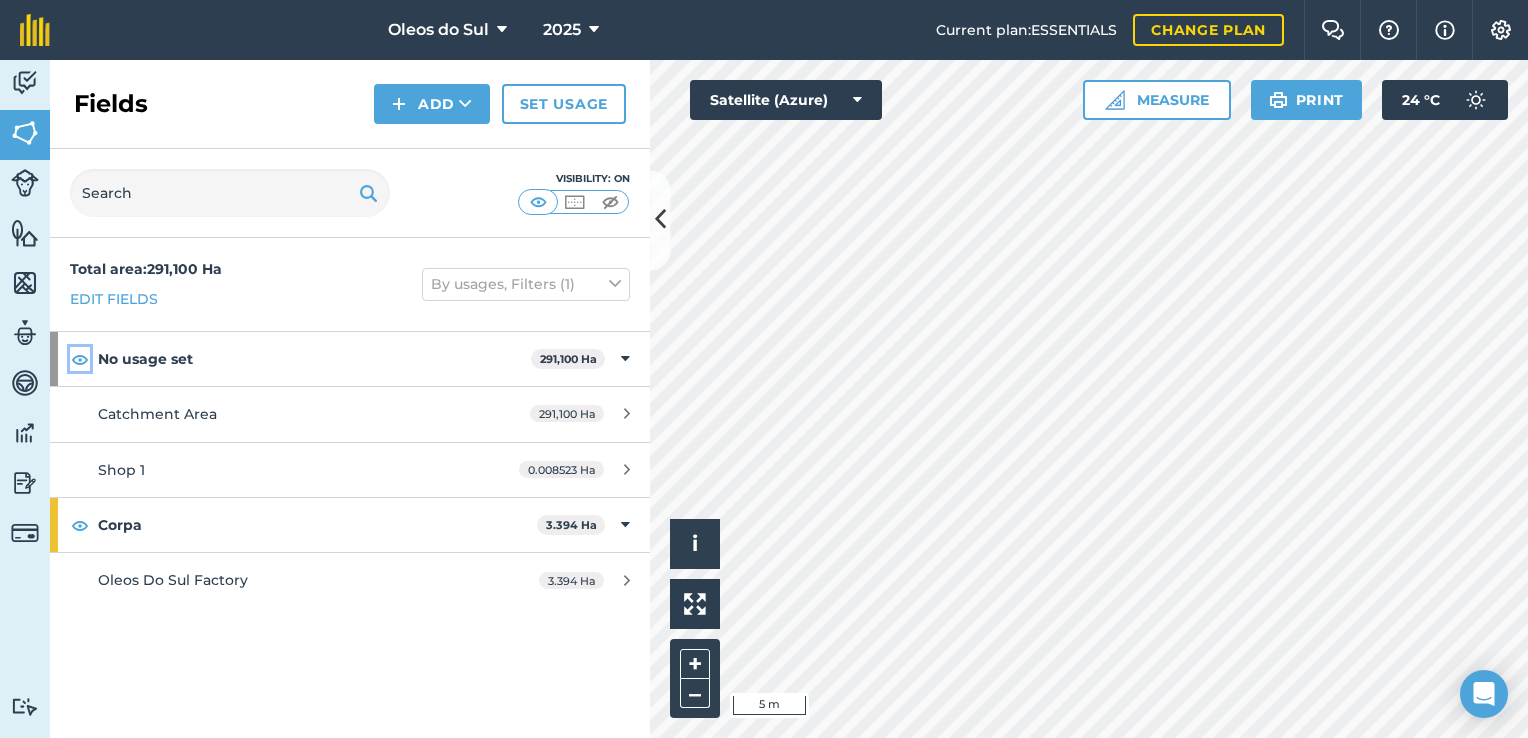 click at bounding box center [80, 359] 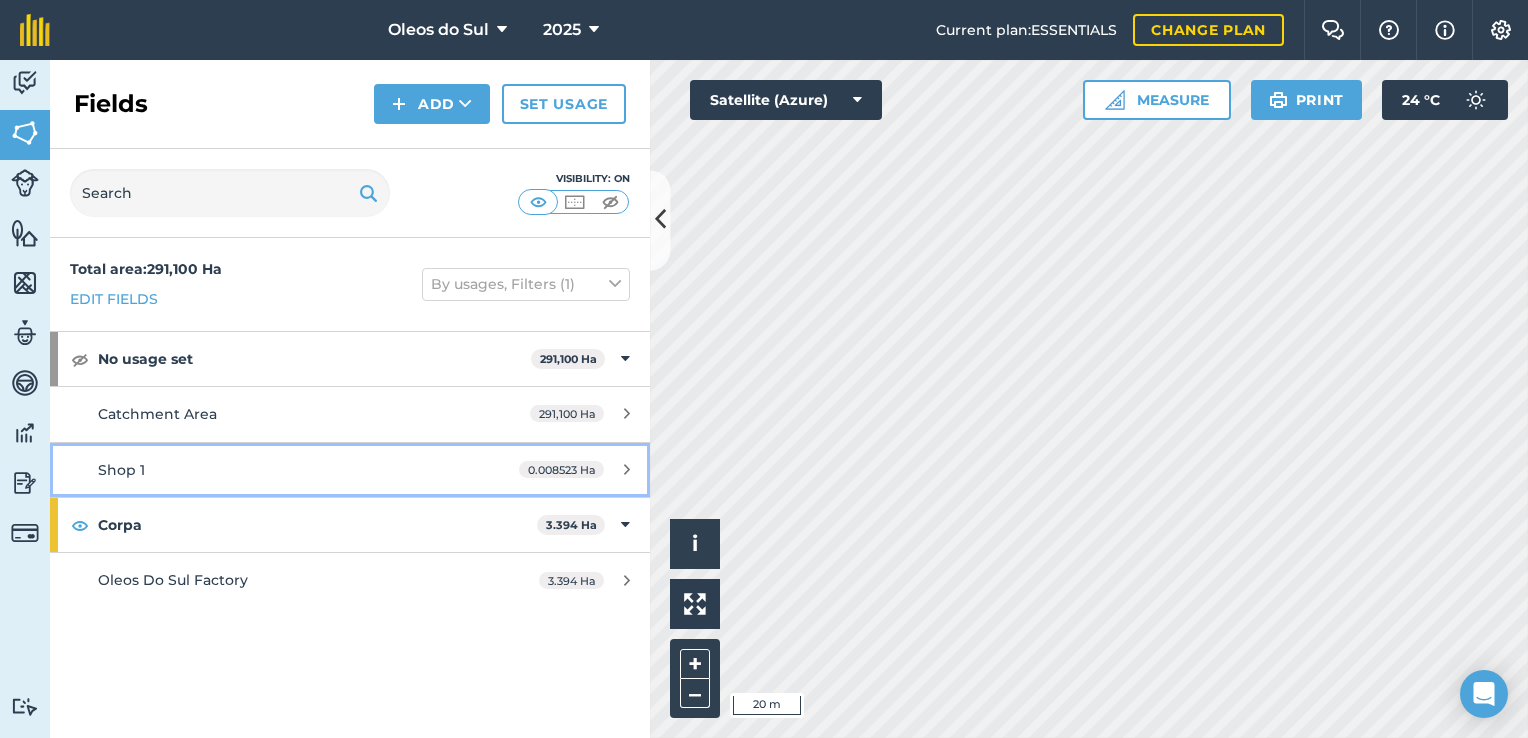 click on "Shop 1 0.008523   Ha" at bounding box center [350, 470] 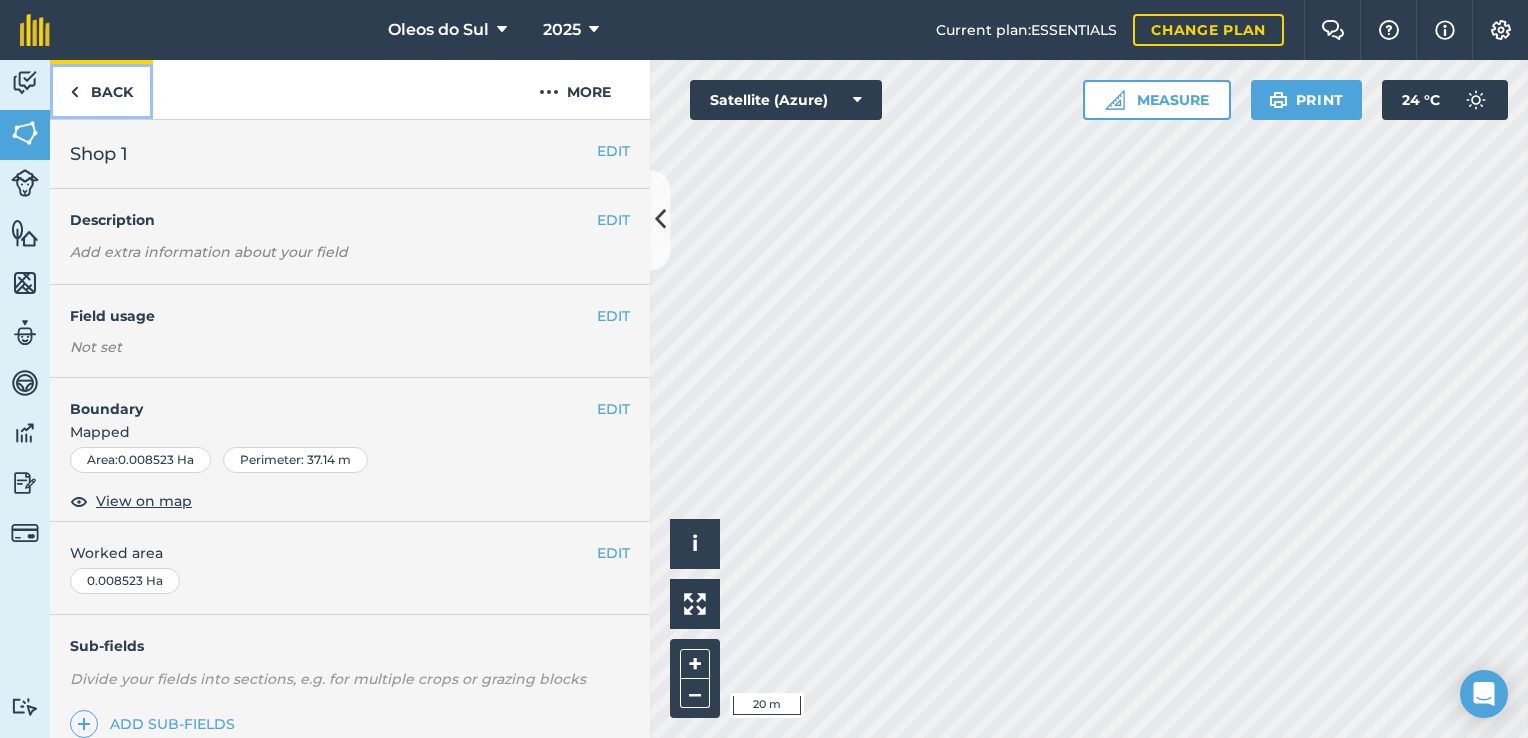 click on "Back" at bounding box center [101, 89] 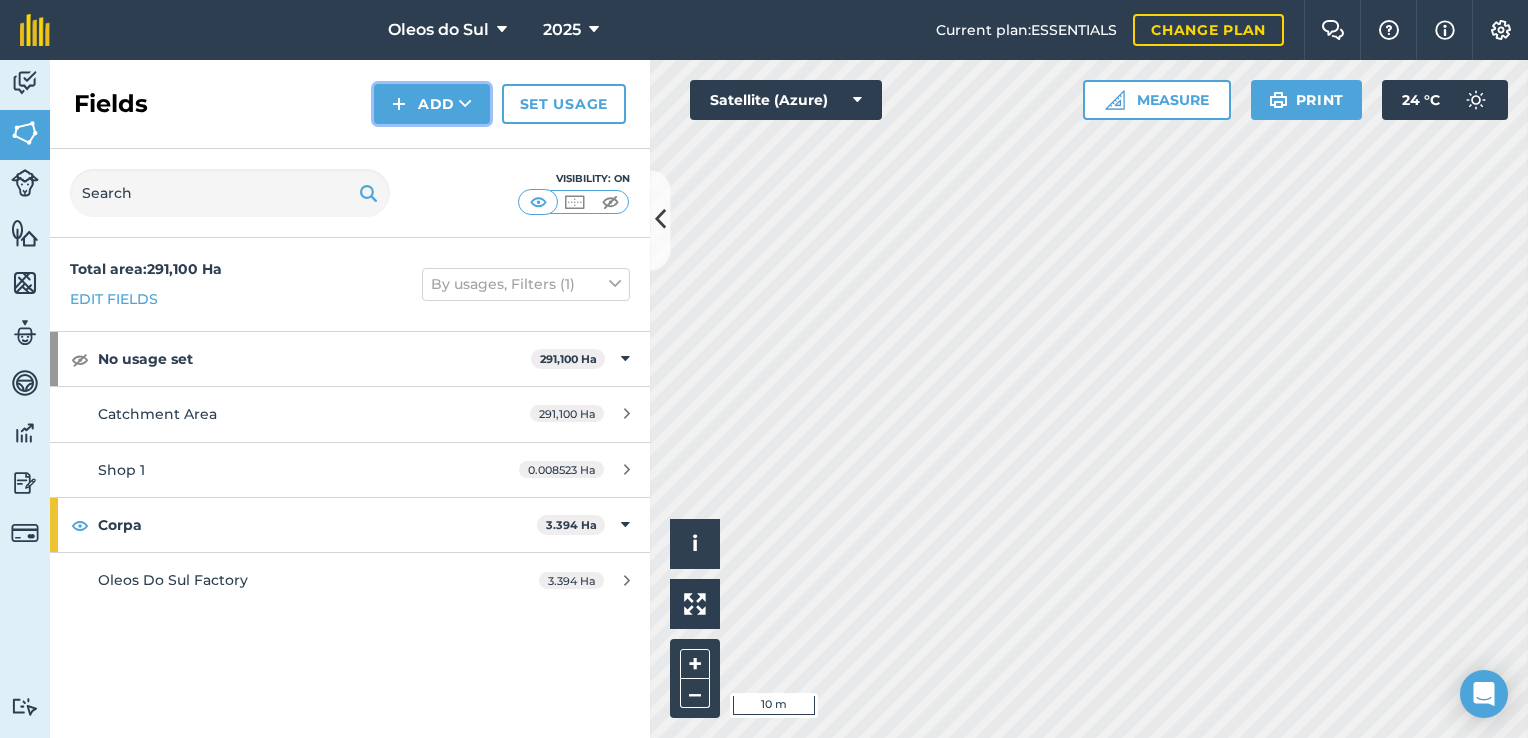 click at bounding box center (399, 104) 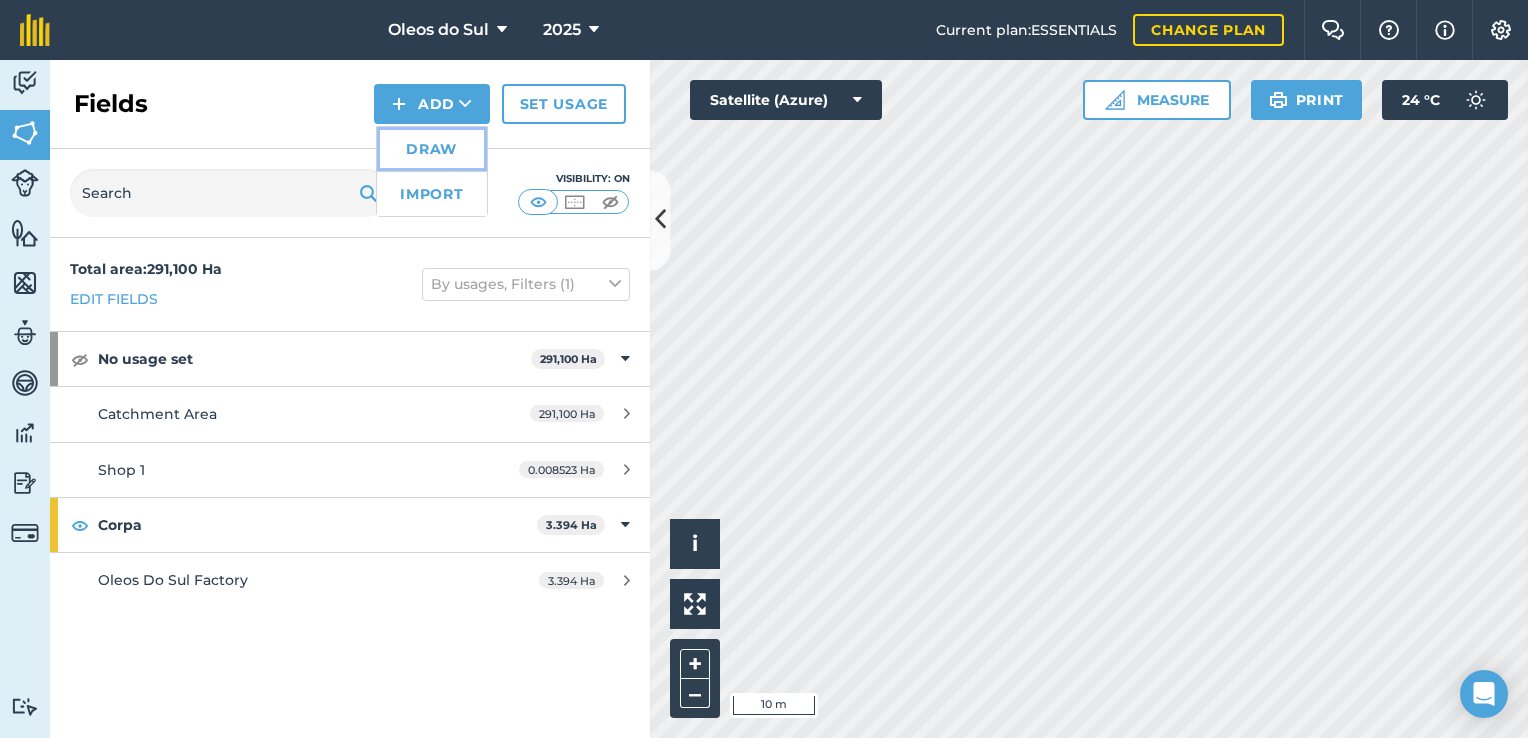 click on "Draw" at bounding box center [432, 149] 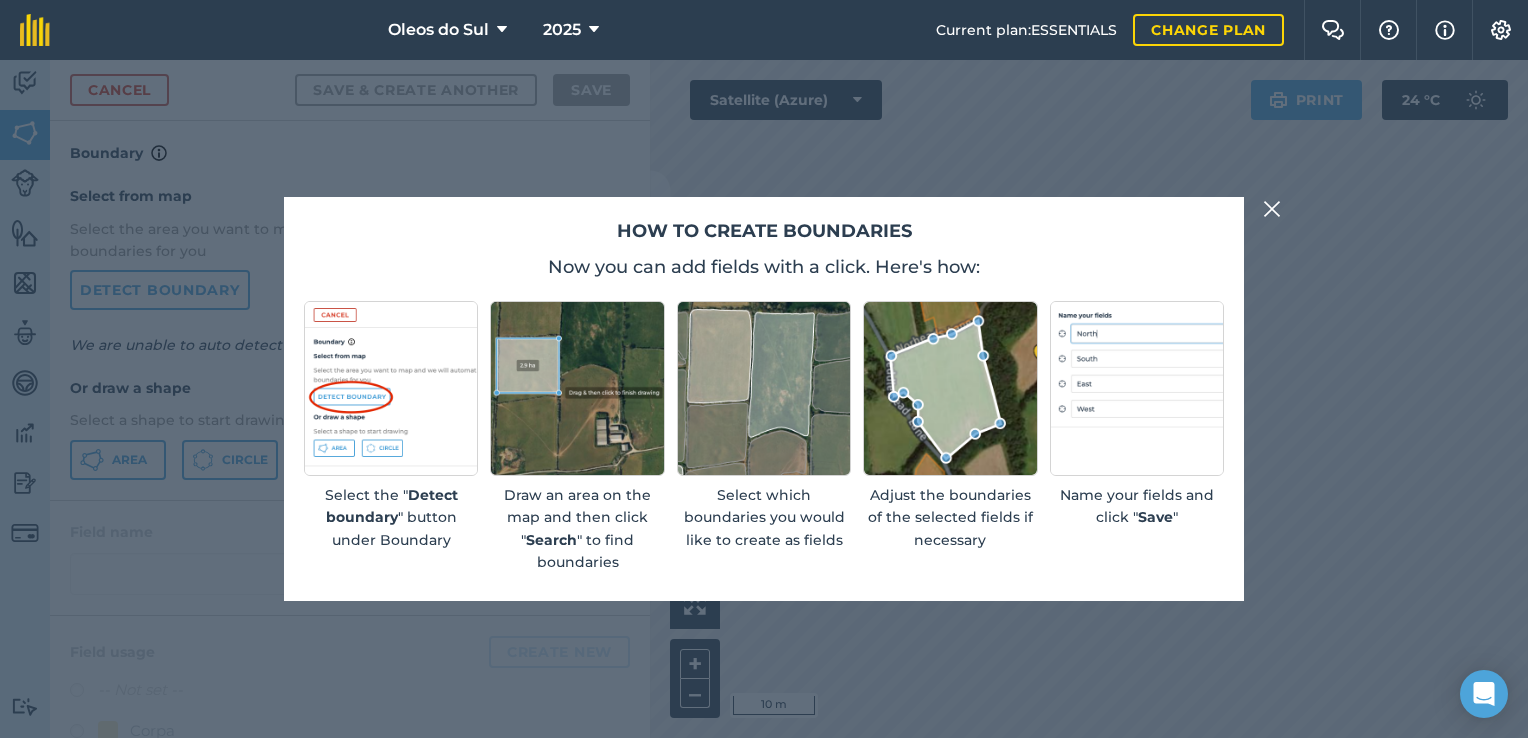click at bounding box center [1272, 209] 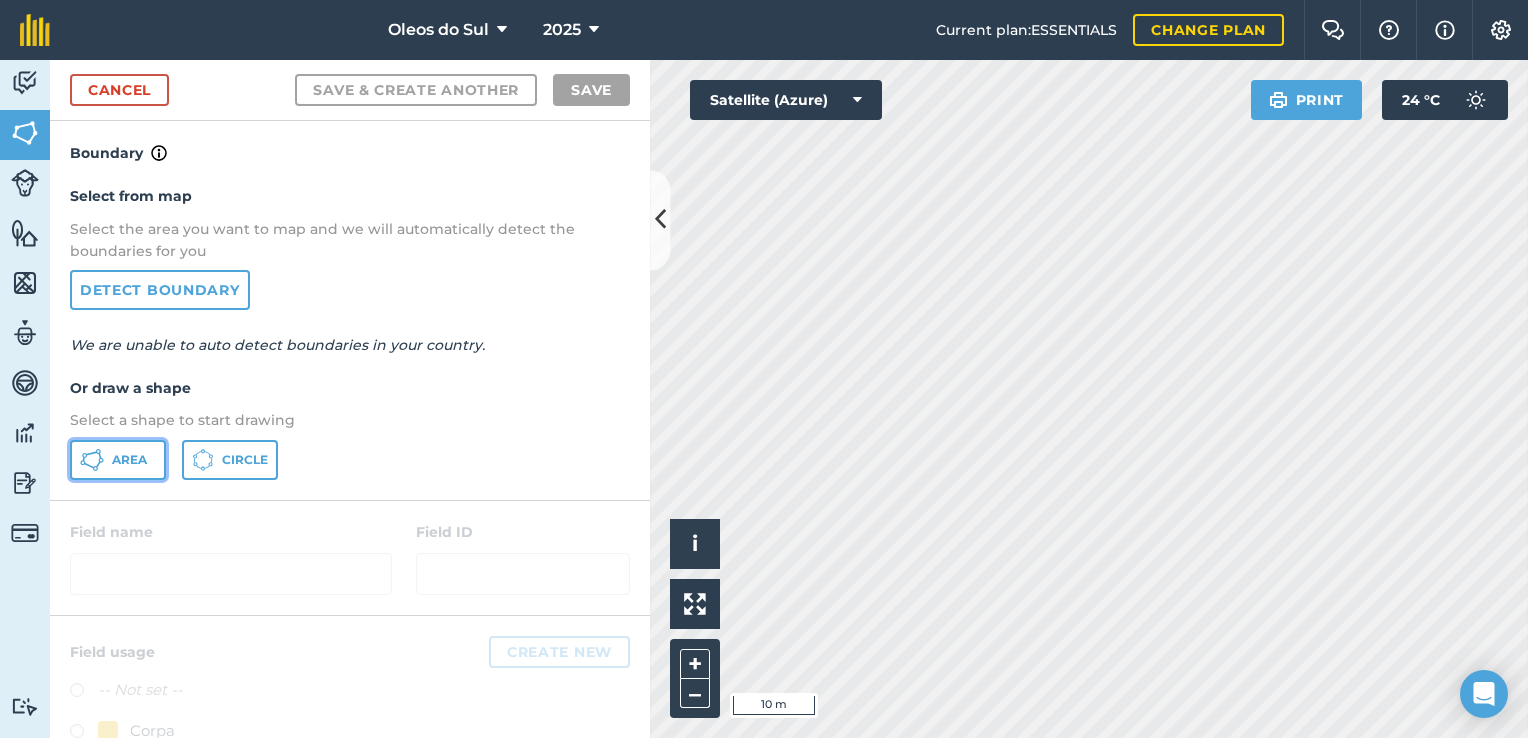 click on "Area" at bounding box center [129, 460] 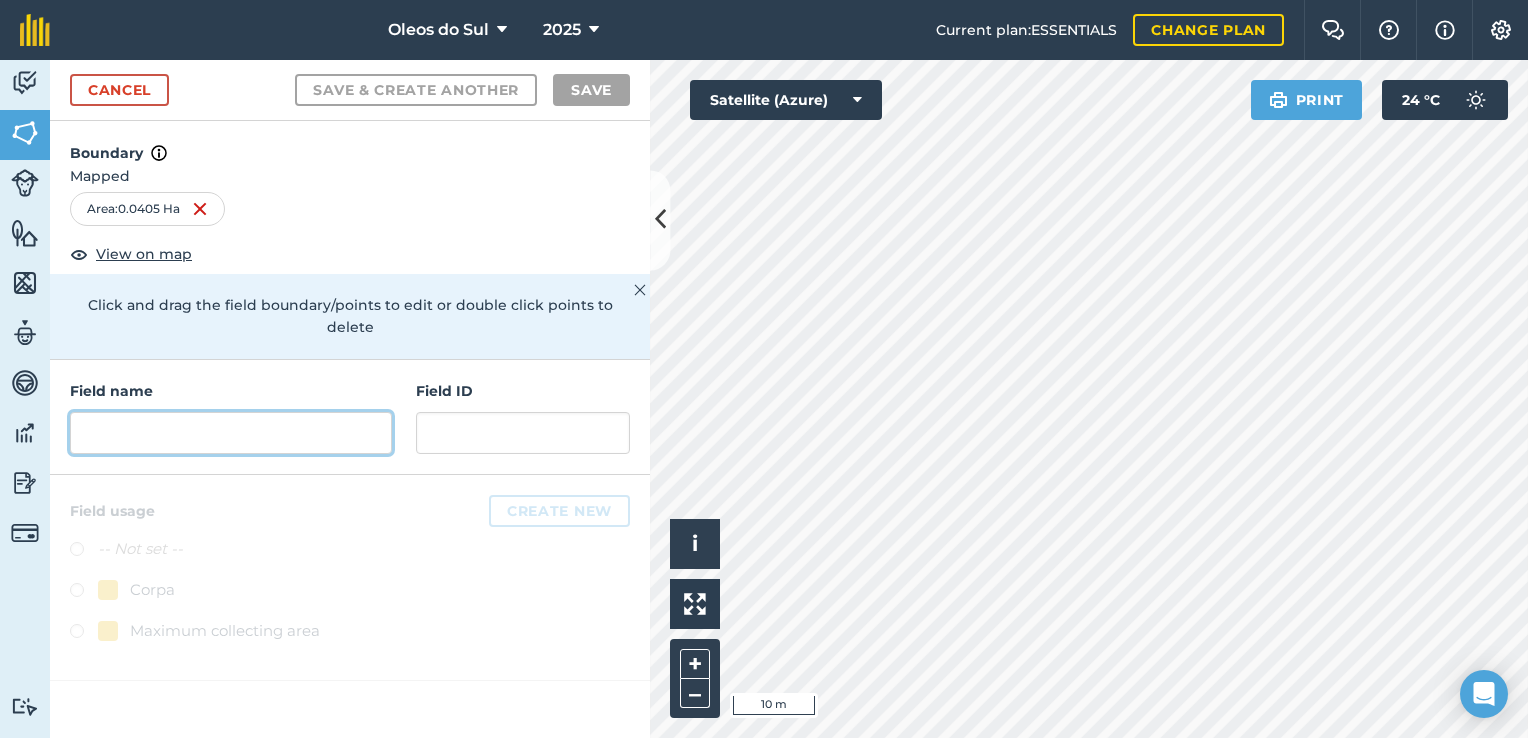 click at bounding box center (231, 433) 